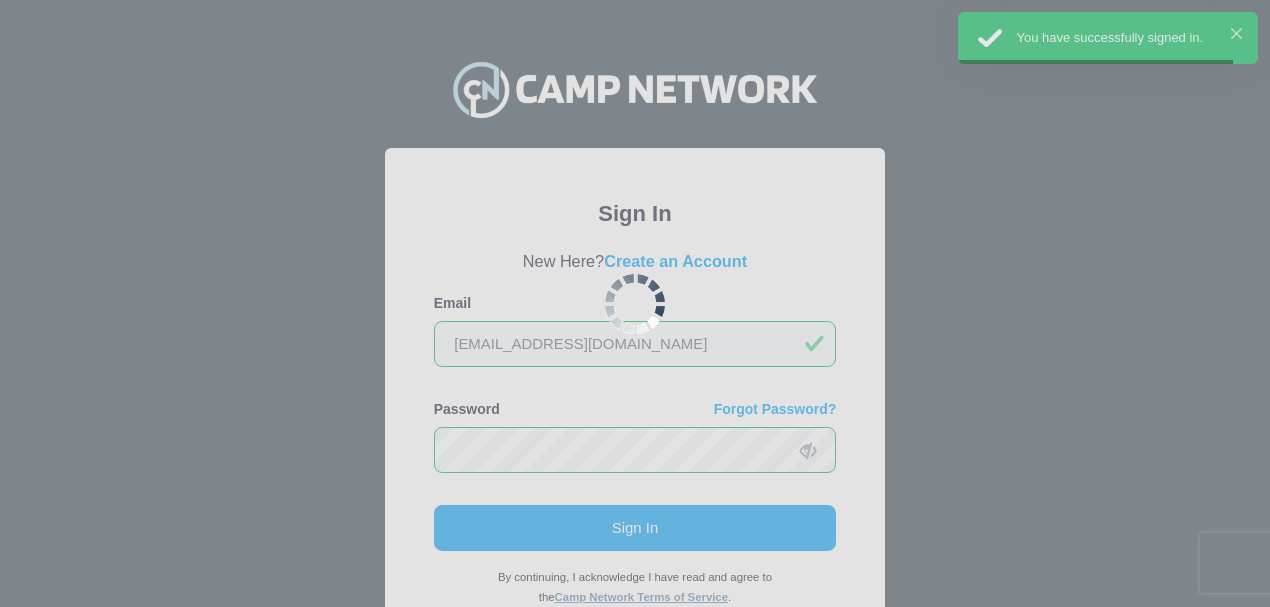 scroll, scrollTop: 0, scrollLeft: 0, axis: both 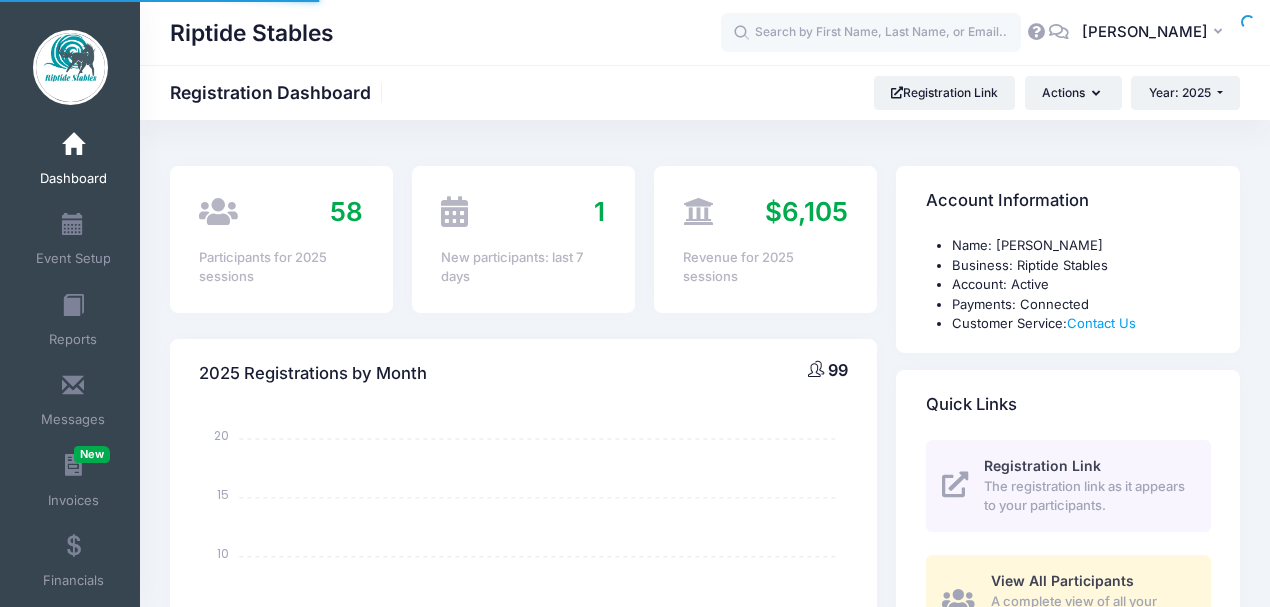 select 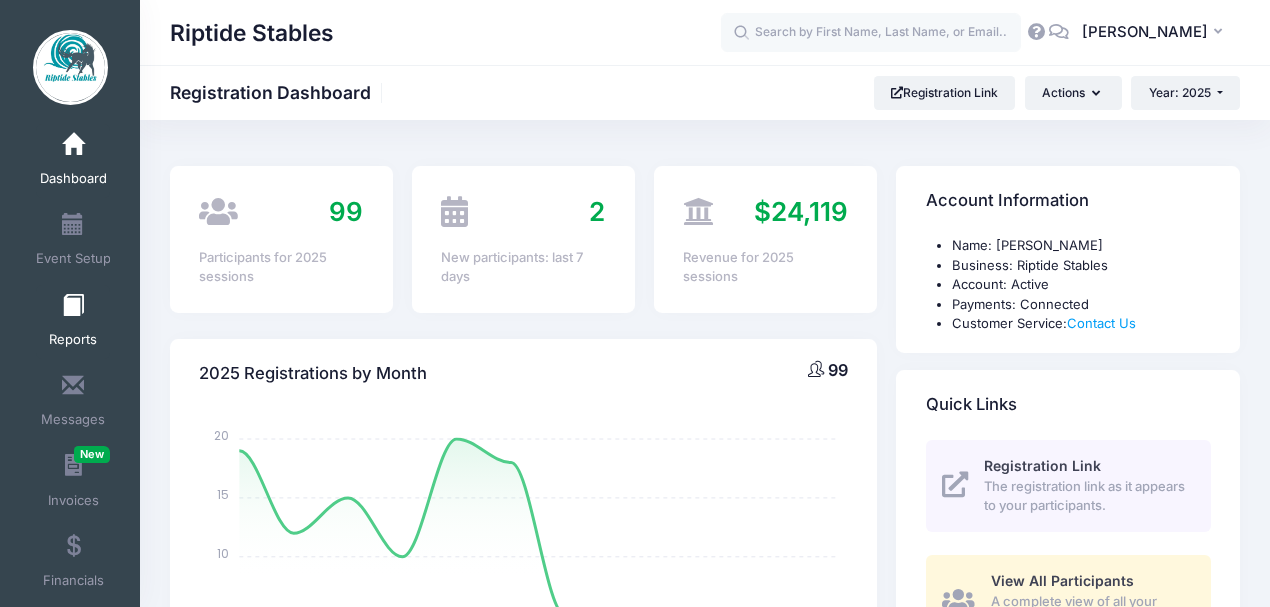 click at bounding box center [73, 306] 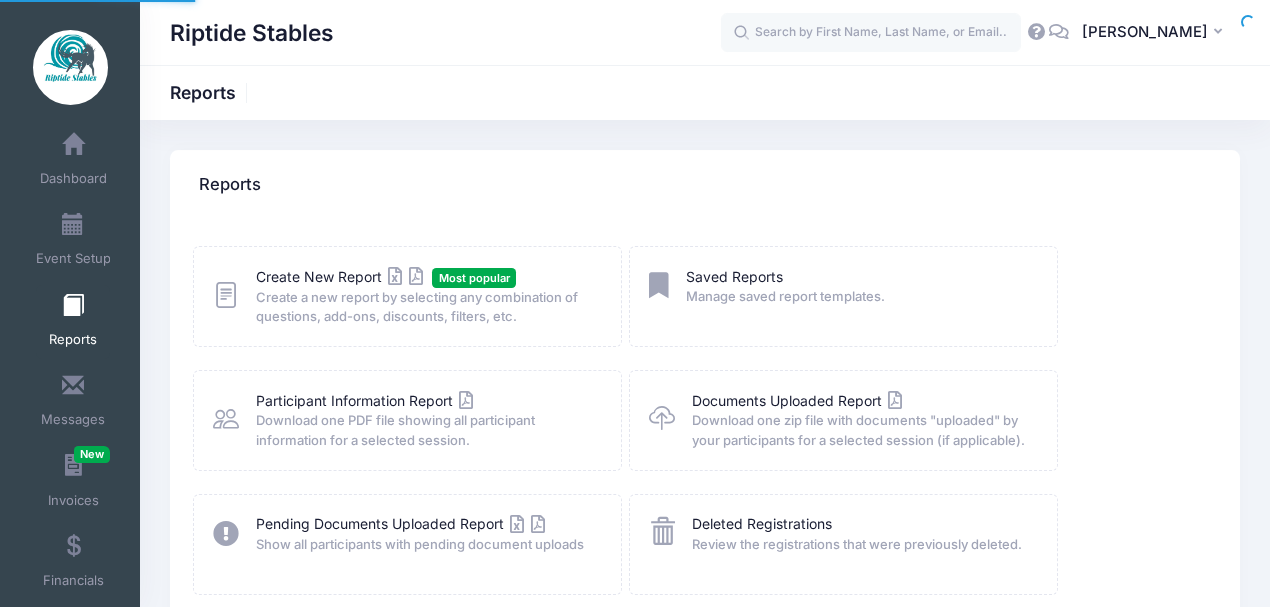 scroll, scrollTop: 0, scrollLeft: 0, axis: both 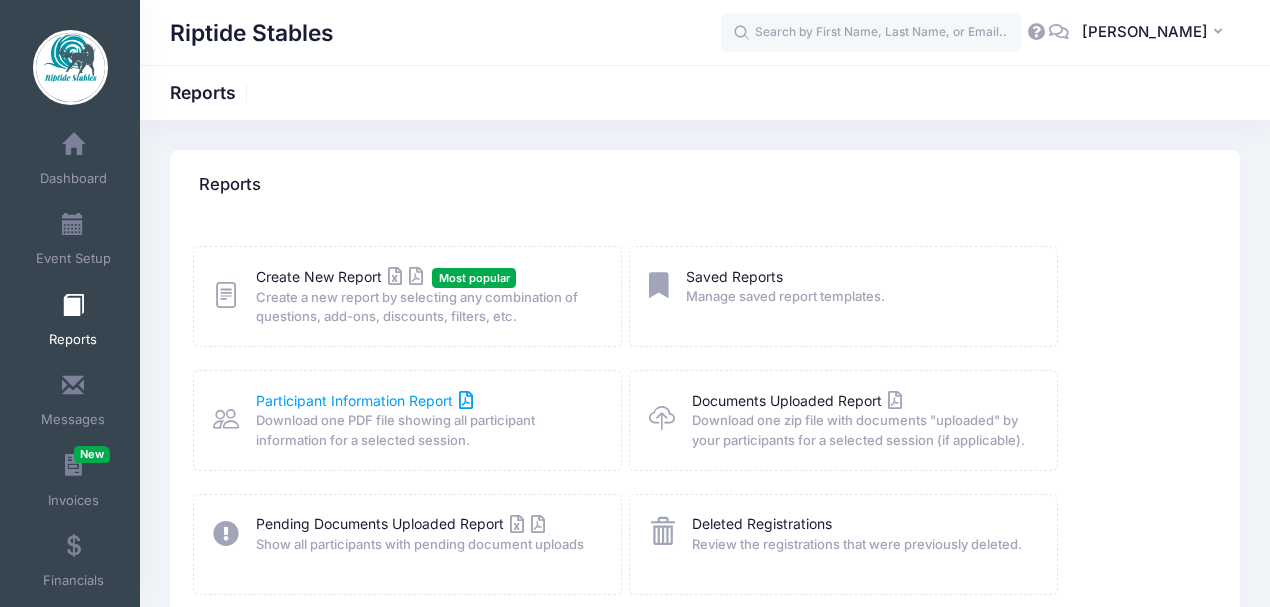 click on "Participant Information Report" at bounding box center (365, 400) 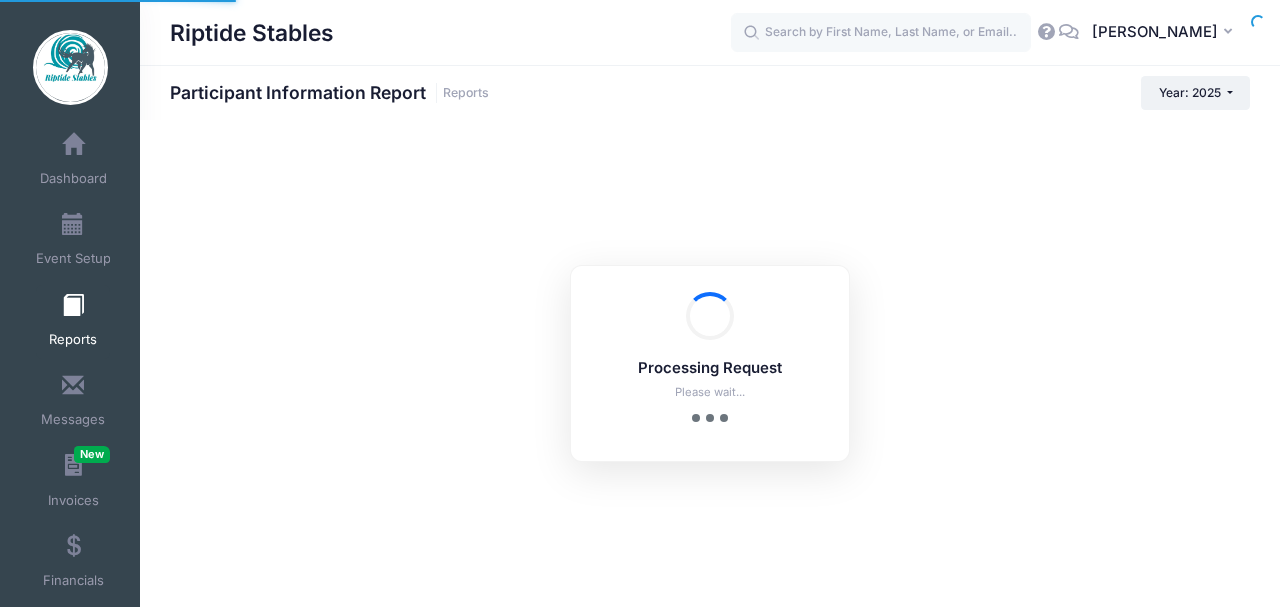 scroll, scrollTop: 0, scrollLeft: 0, axis: both 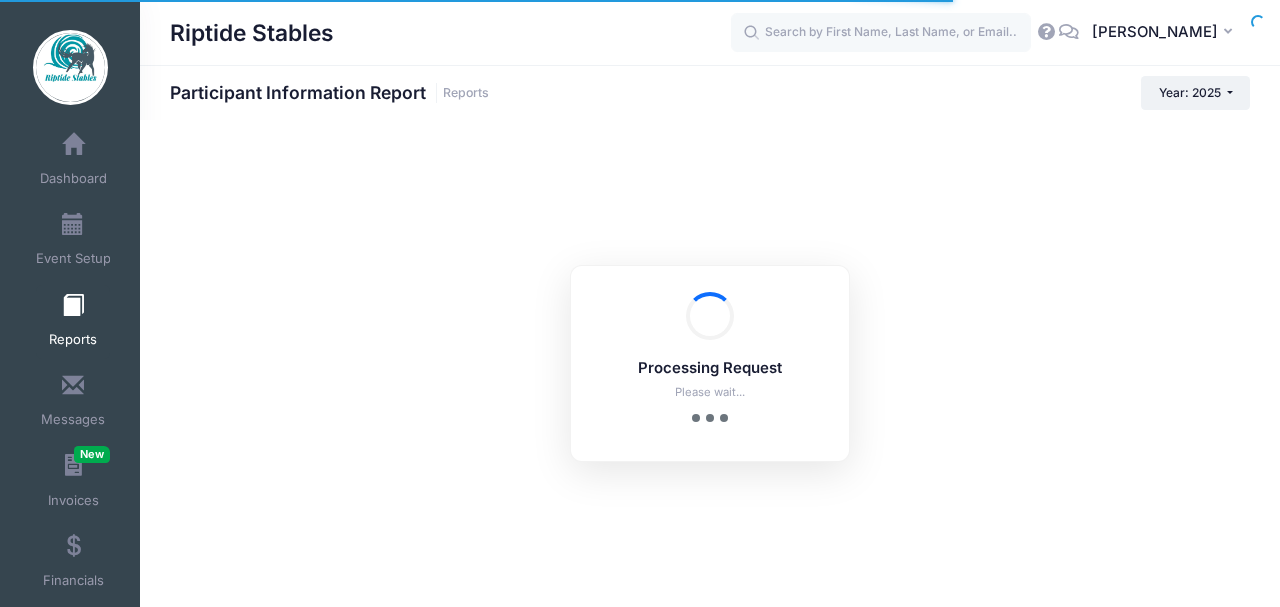 checkbox on "true" 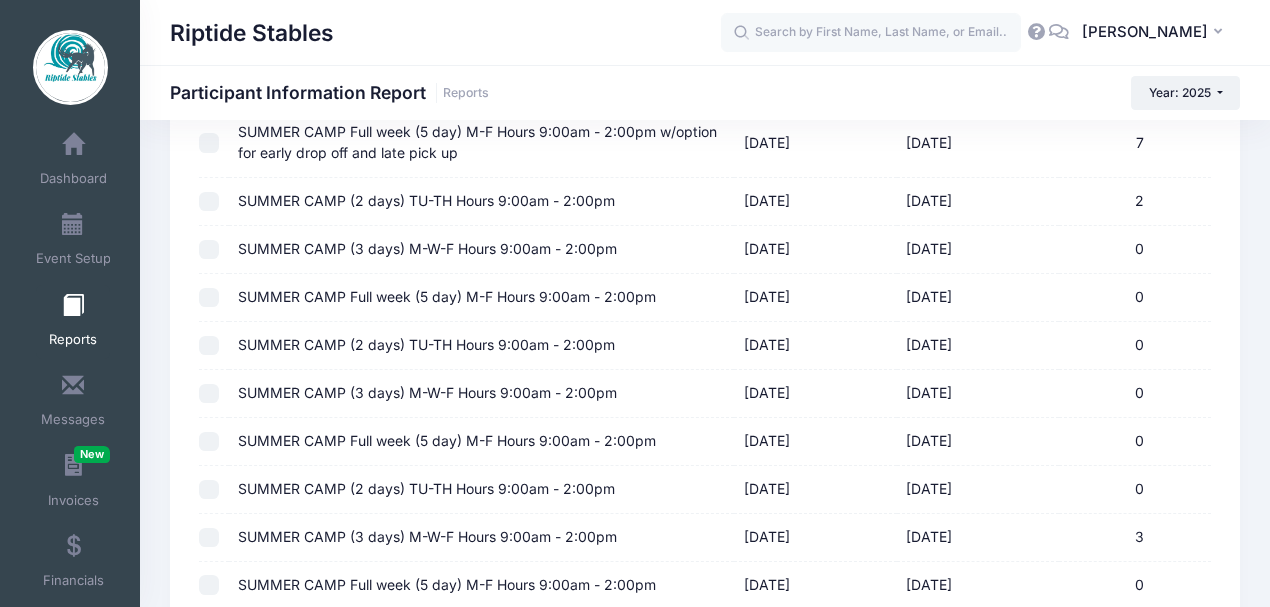 scroll, scrollTop: 2066, scrollLeft: 0, axis: vertical 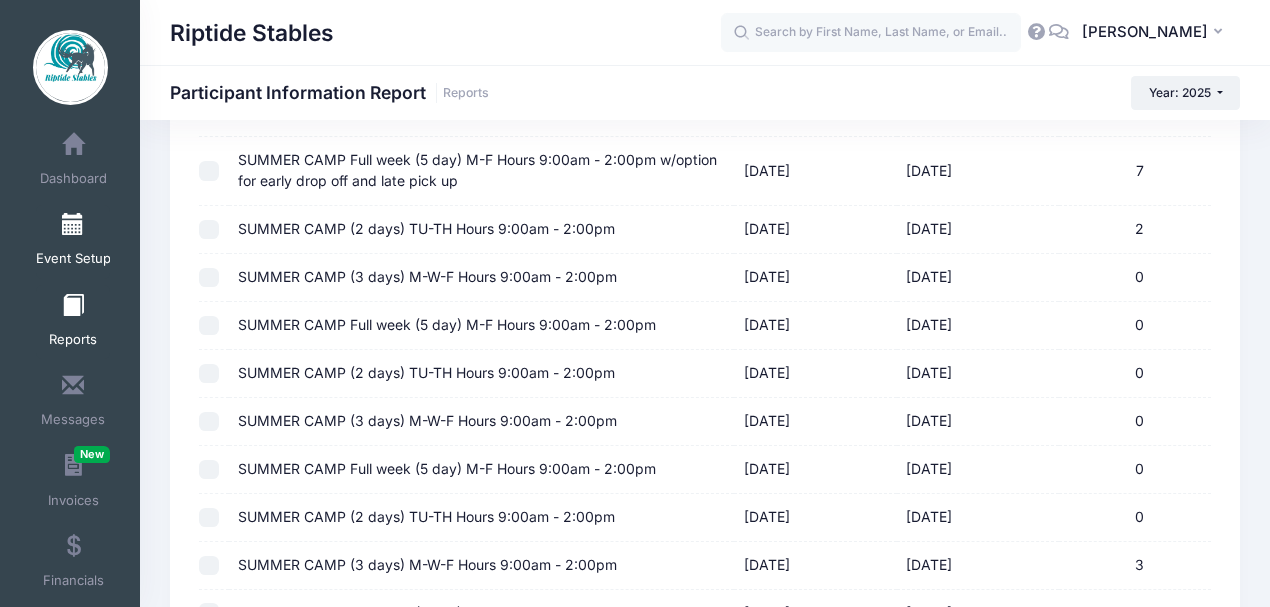 click on "Event Setup" at bounding box center (73, 242) 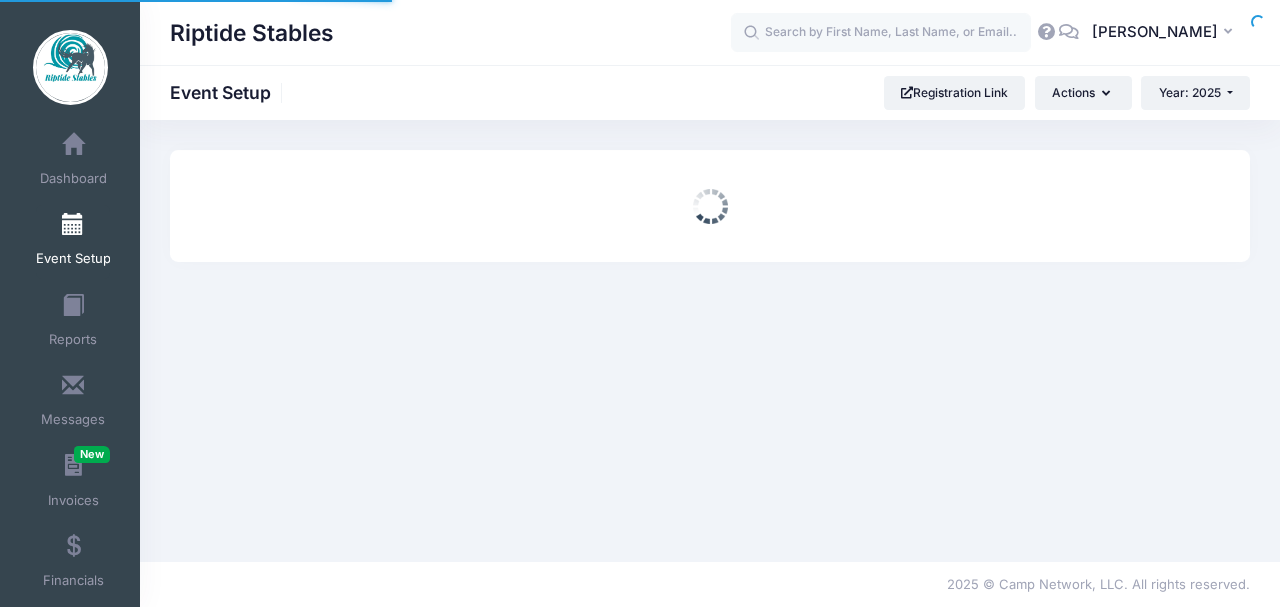 scroll, scrollTop: 0, scrollLeft: 0, axis: both 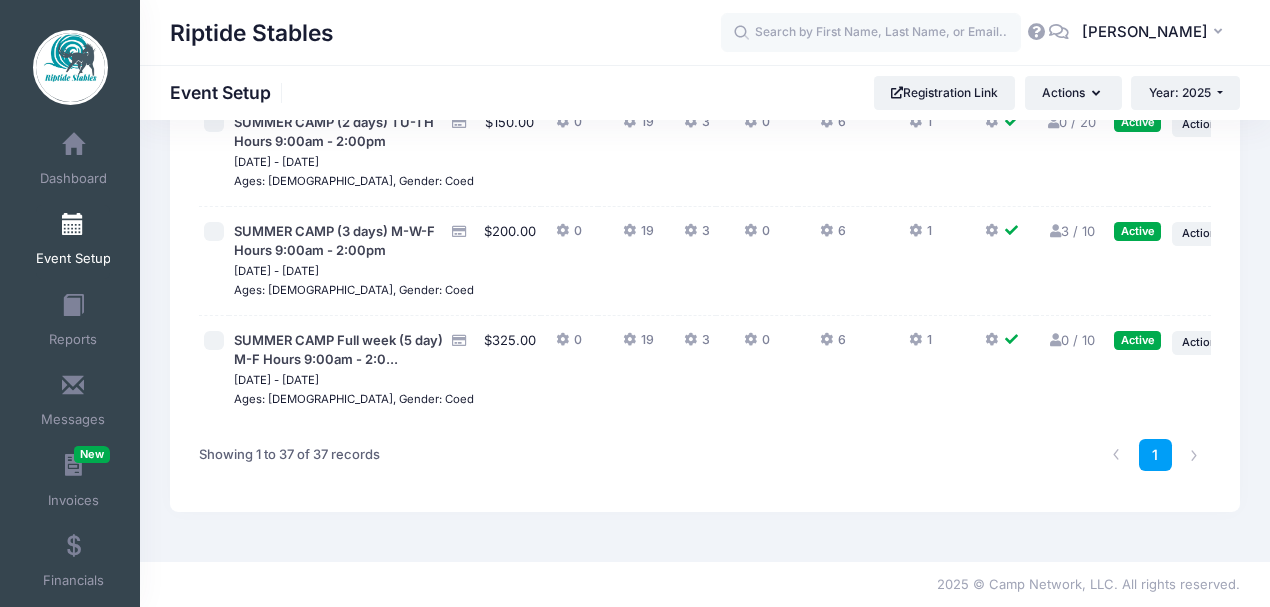 click on "Action" at bounding box center [1199, -203] 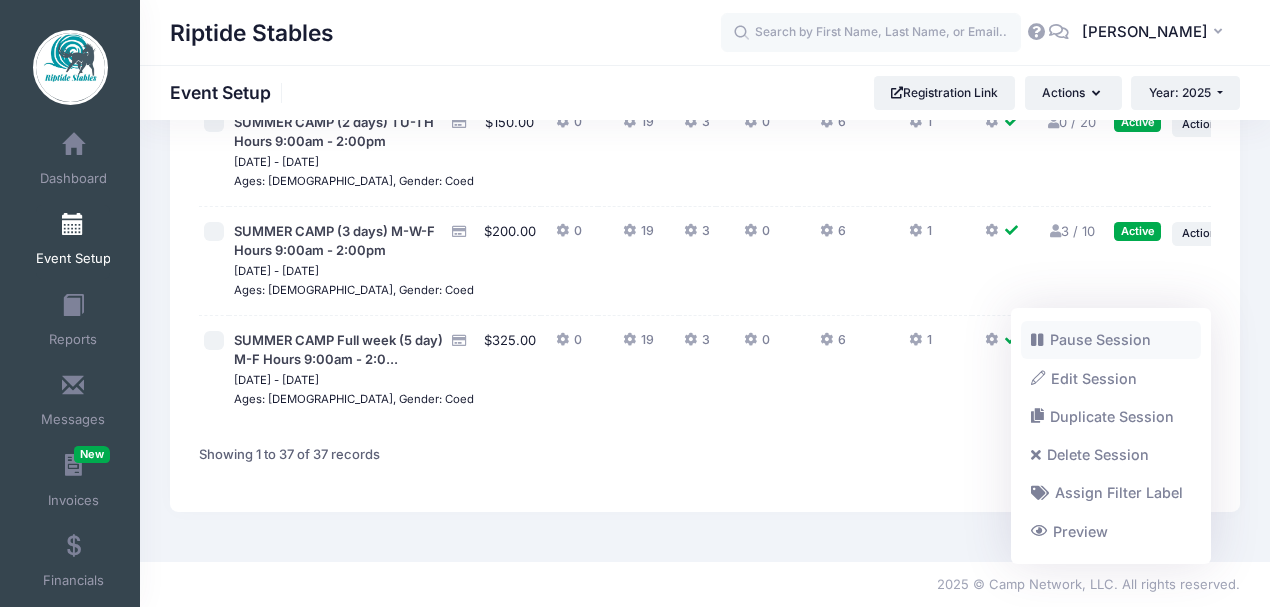 click on "Pause Session" at bounding box center (1111, 340) 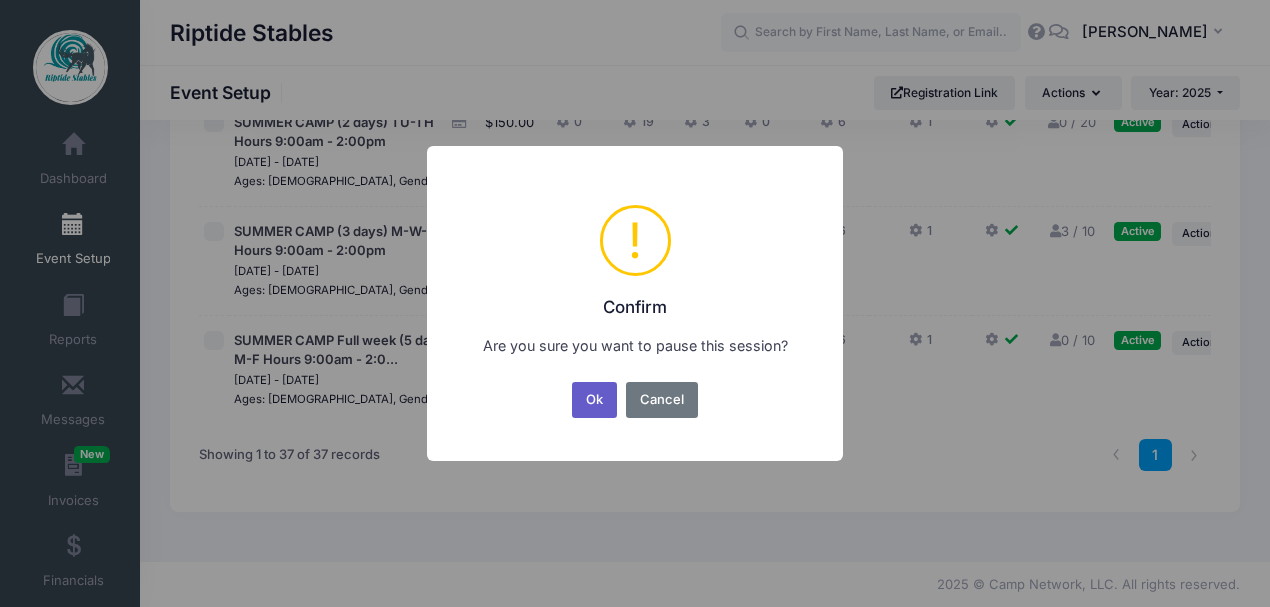 click on "Ok" at bounding box center (595, 400) 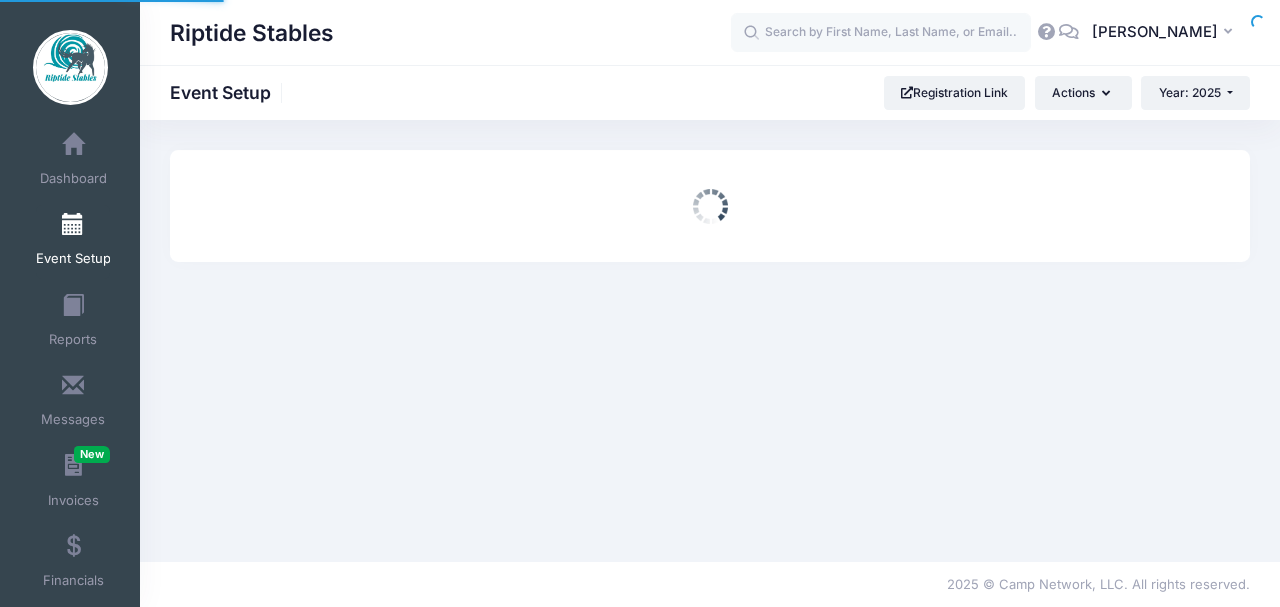 scroll, scrollTop: 0, scrollLeft: 0, axis: both 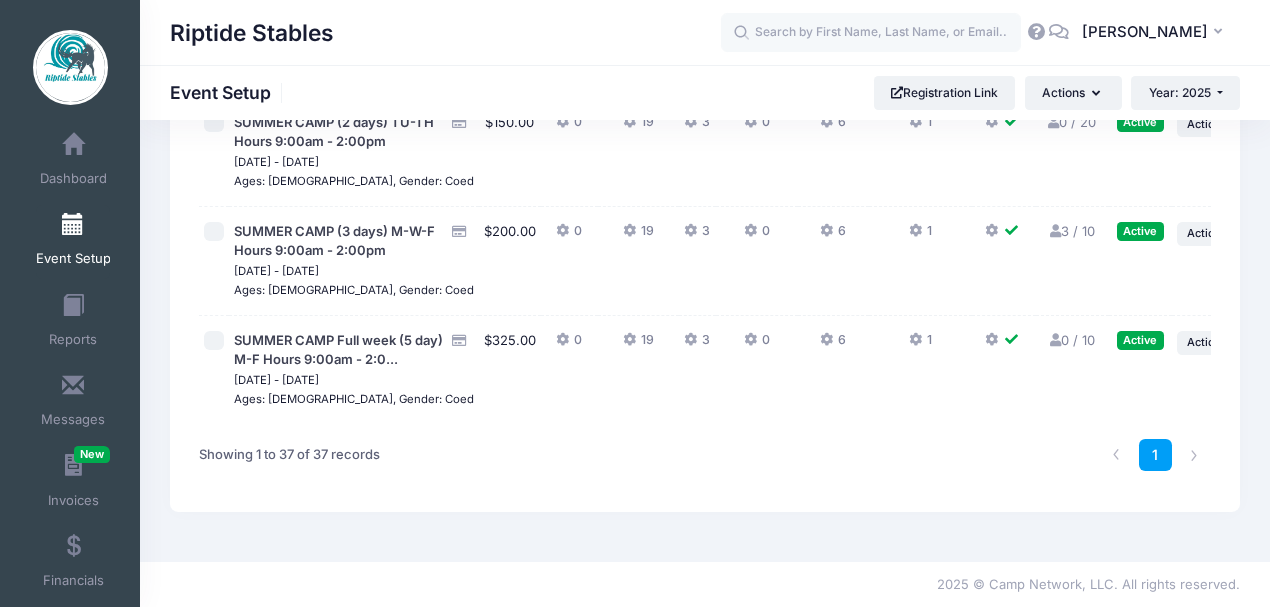 click at bounding box center (1235, -94) 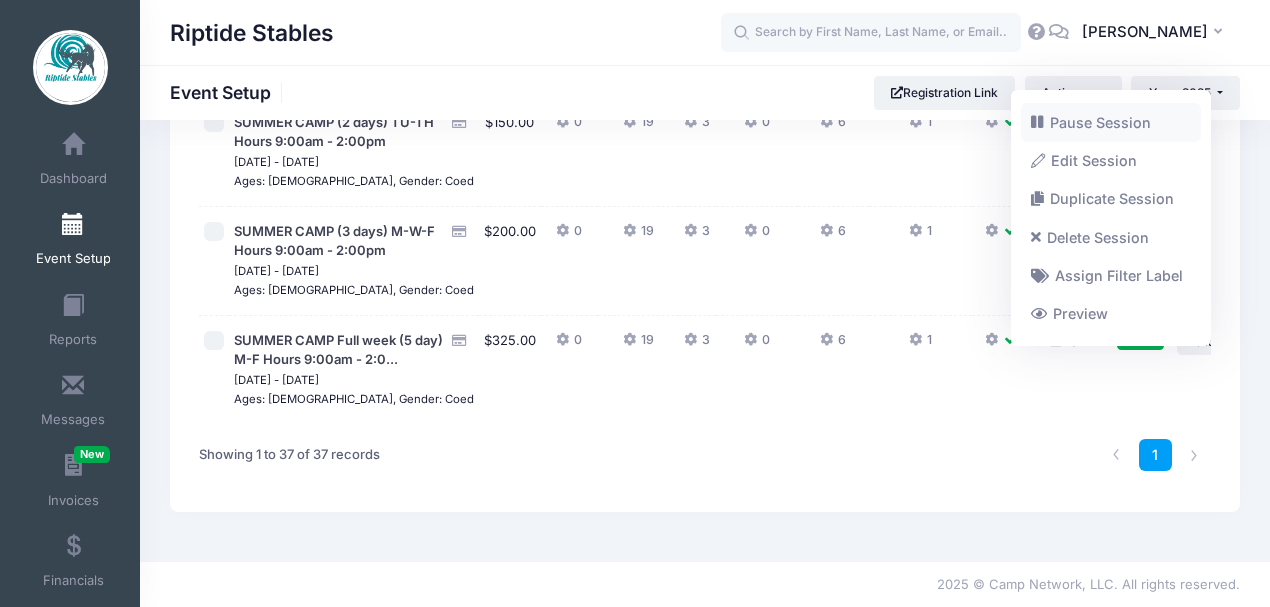 click on "Pause Session" at bounding box center [1111, 122] 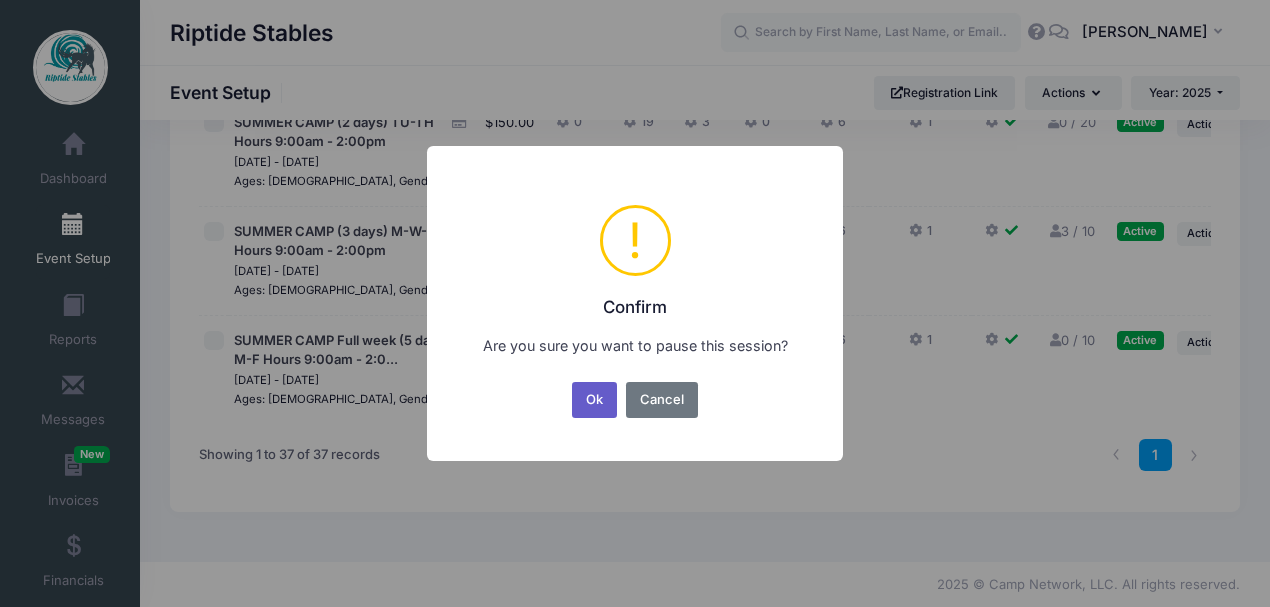 click on "Ok" at bounding box center (595, 400) 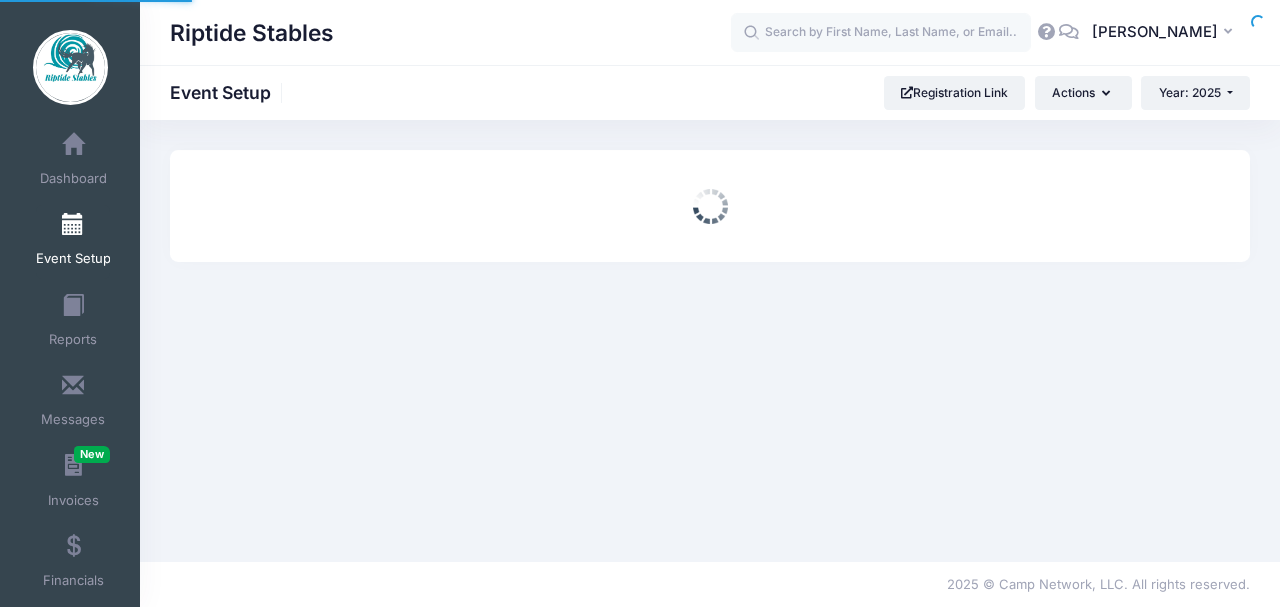 scroll, scrollTop: 0, scrollLeft: 0, axis: both 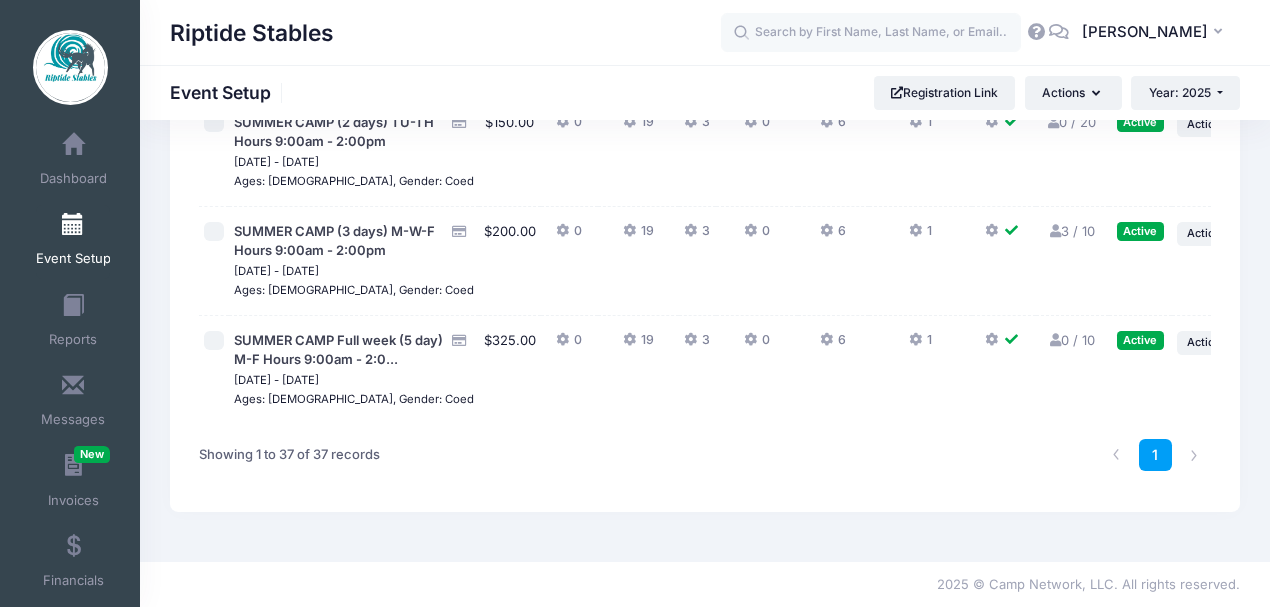 click on "... Action" at bounding box center [1212, 16] 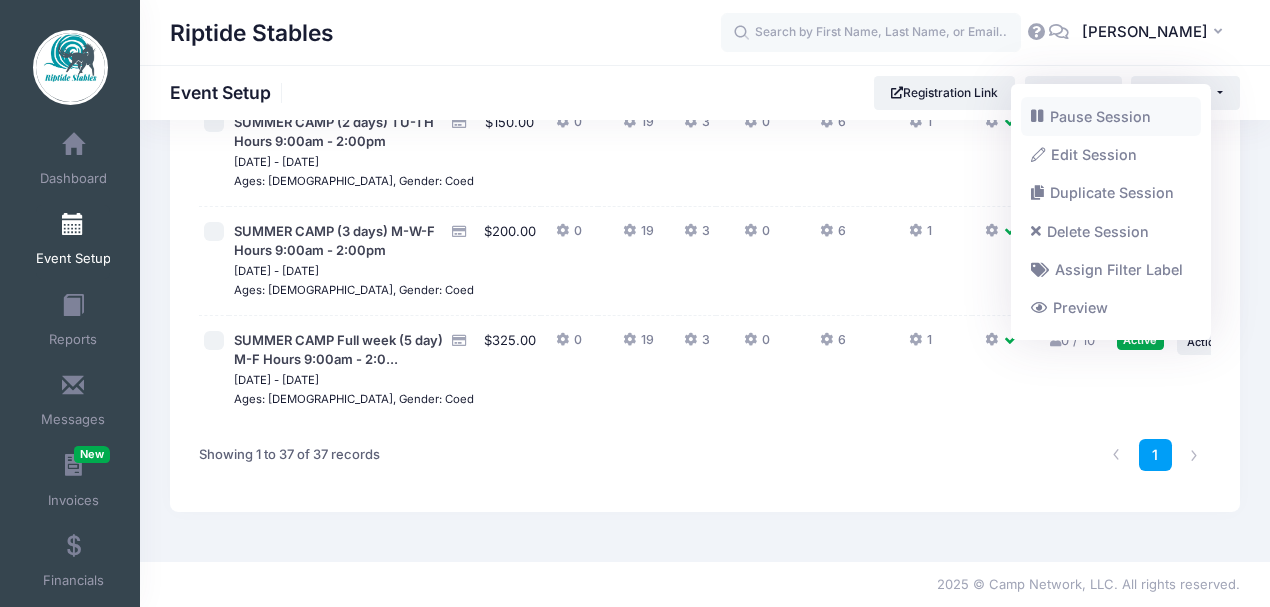 click on "Pause Session" at bounding box center (1111, 116) 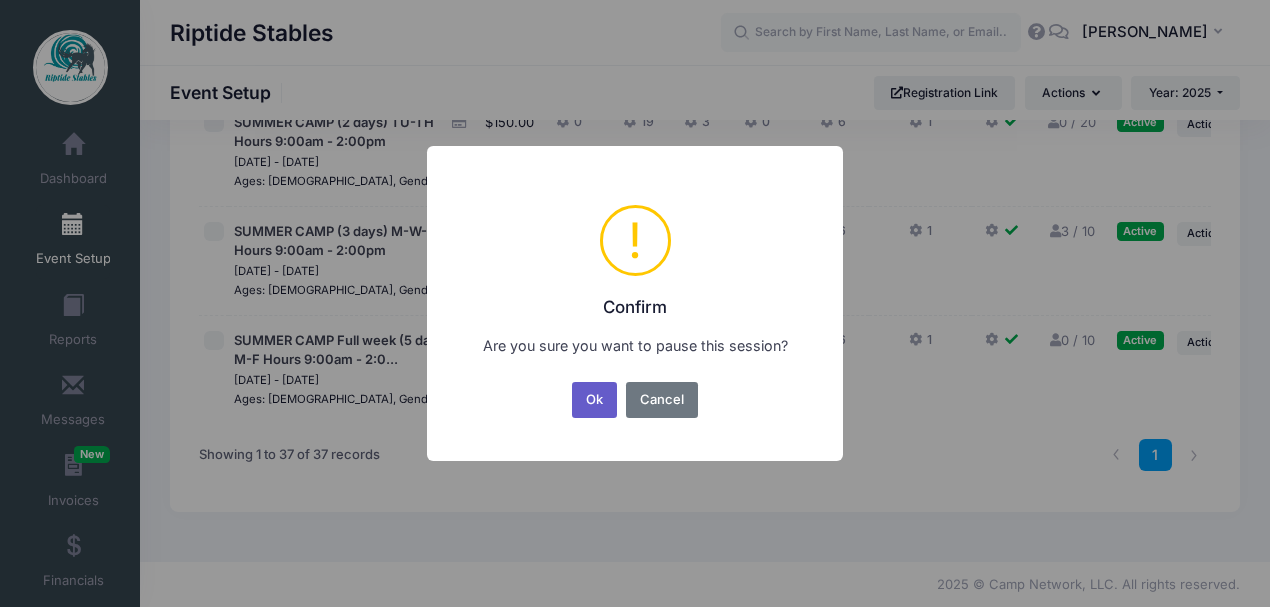 click on "Ok" at bounding box center [595, 400] 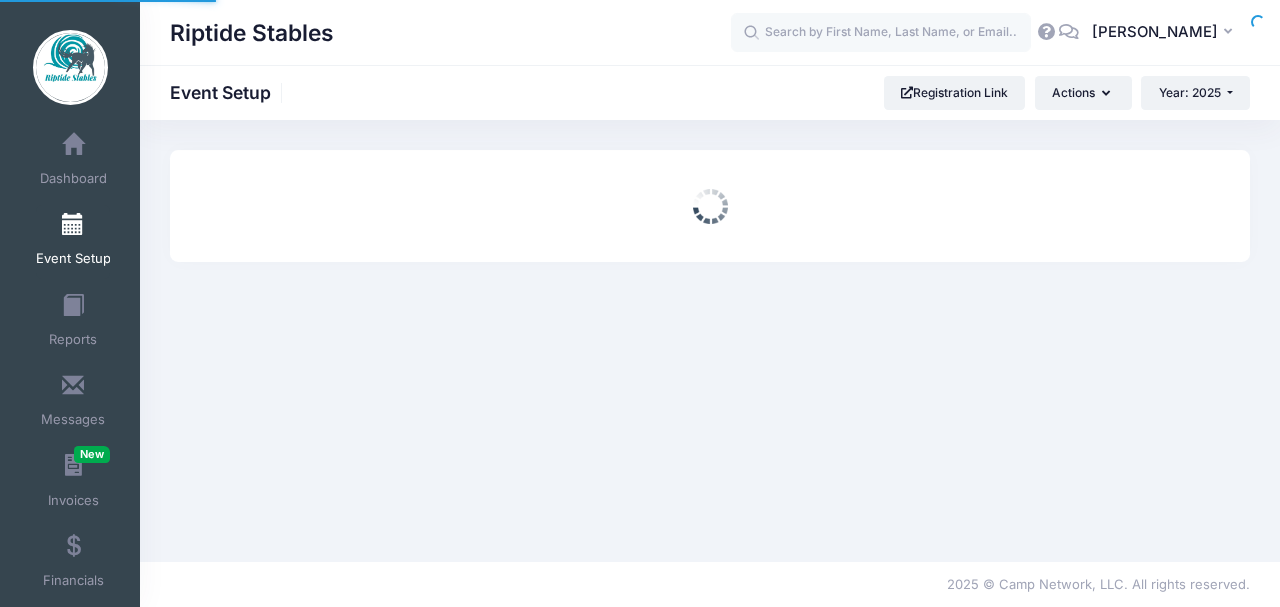 scroll, scrollTop: 0, scrollLeft: 0, axis: both 